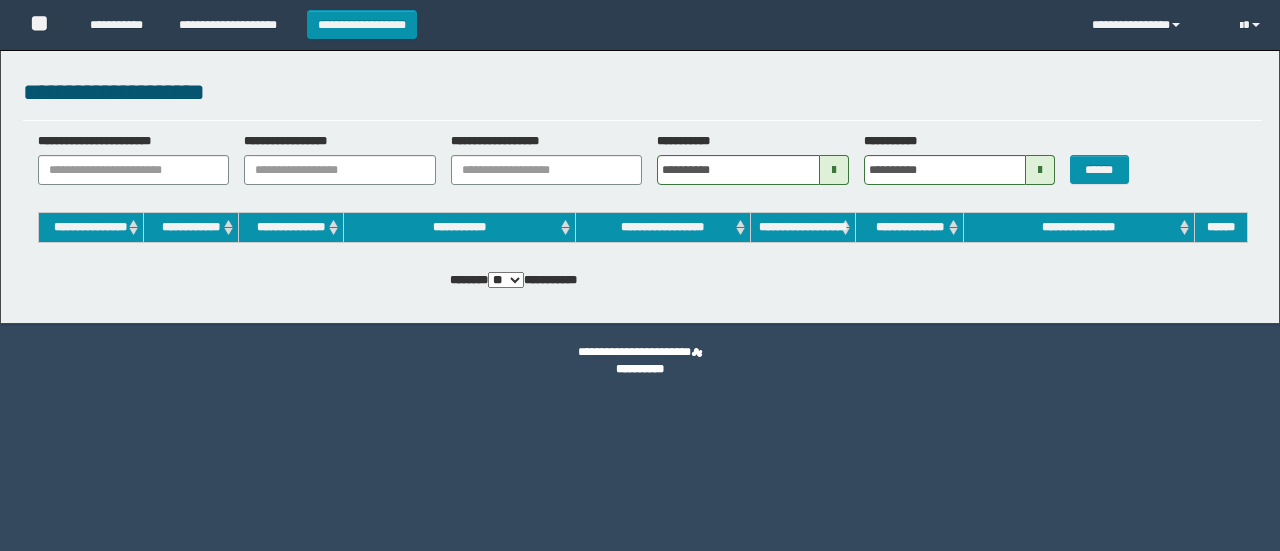 scroll, scrollTop: 0, scrollLeft: 0, axis: both 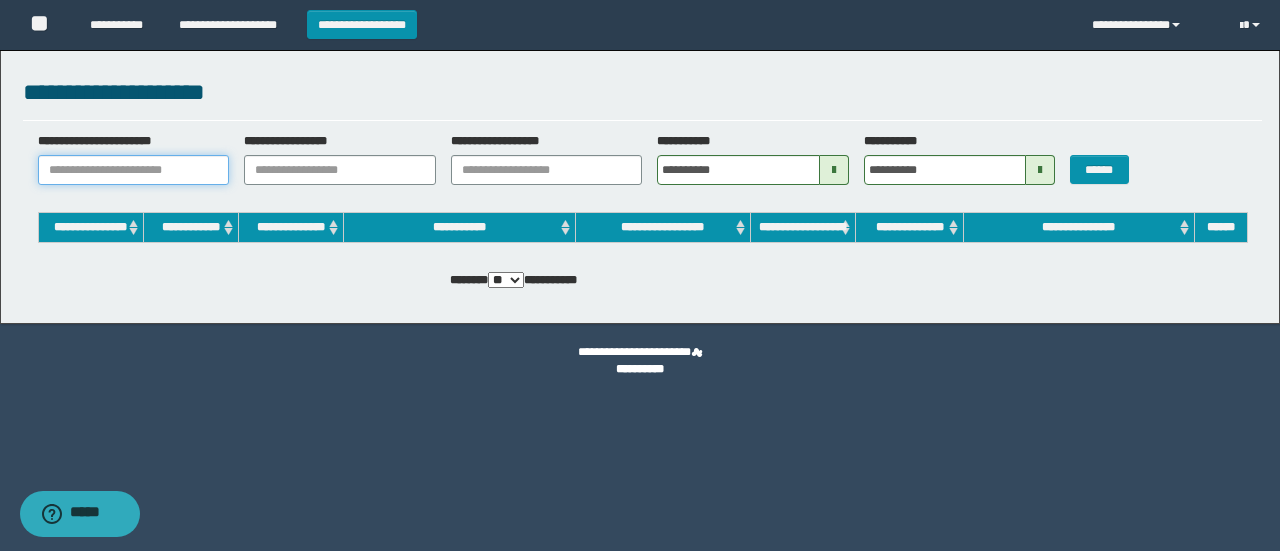 click on "**********" at bounding box center (134, 170) 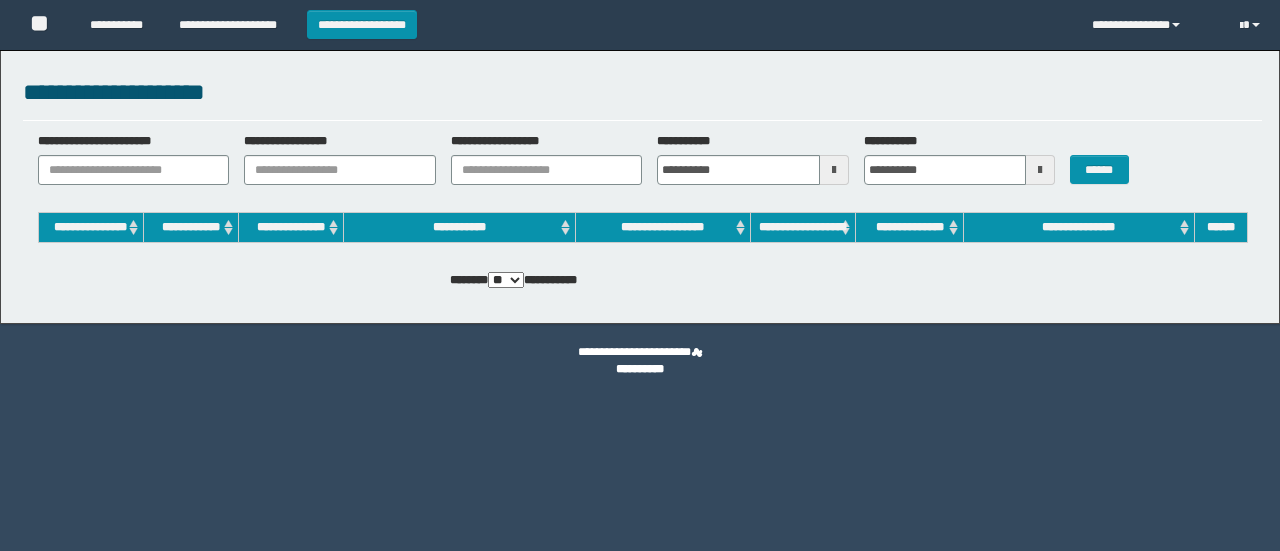 scroll, scrollTop: 0, scrollLeft: 0, axis: both 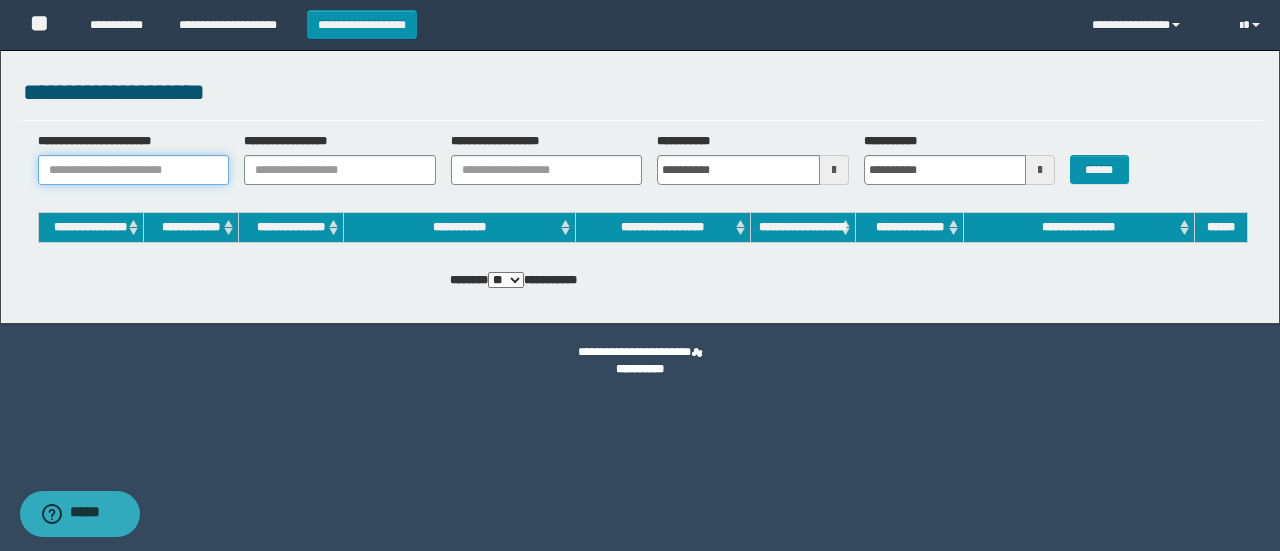 click on "**********" at bounding box center [134, 170] 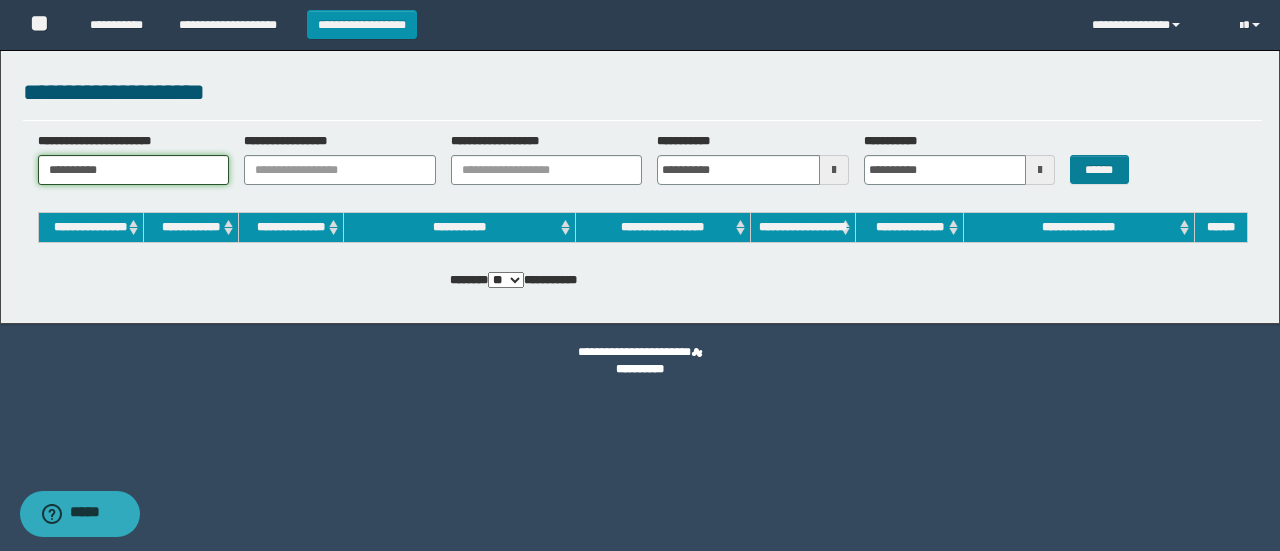 type on "**********" 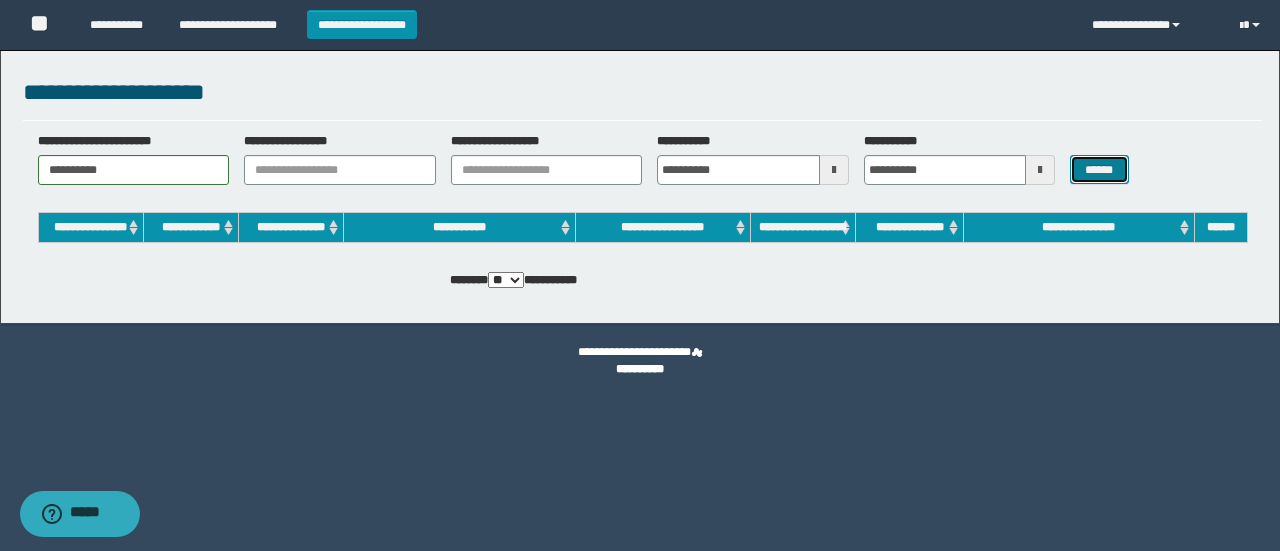 click on "******" at bounding box center (1099, 169) 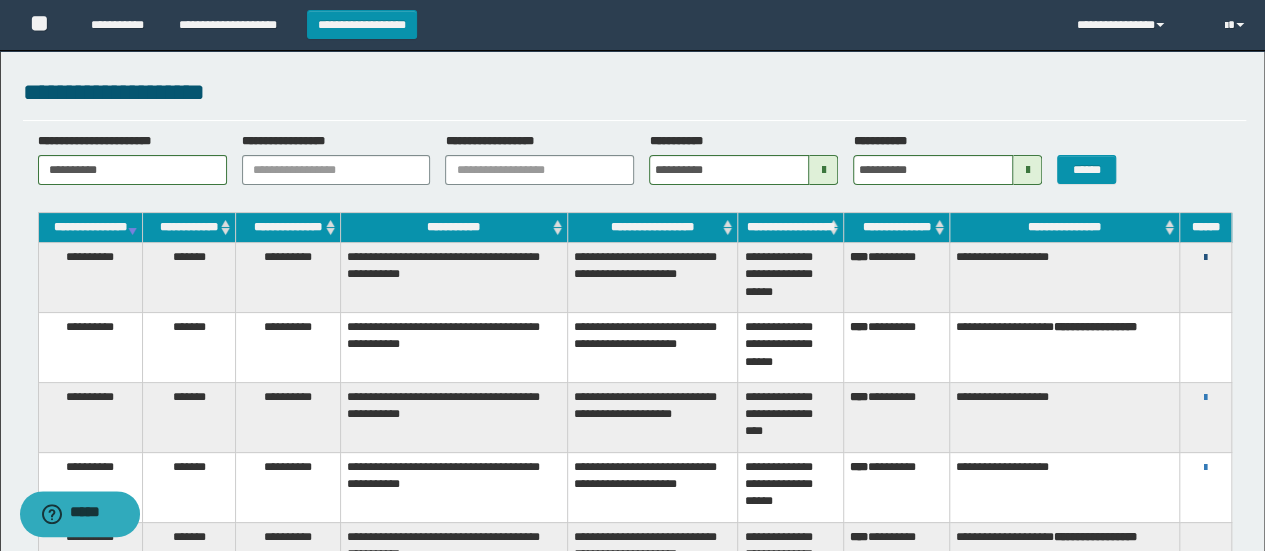 click at bounding box center [1205, 258] 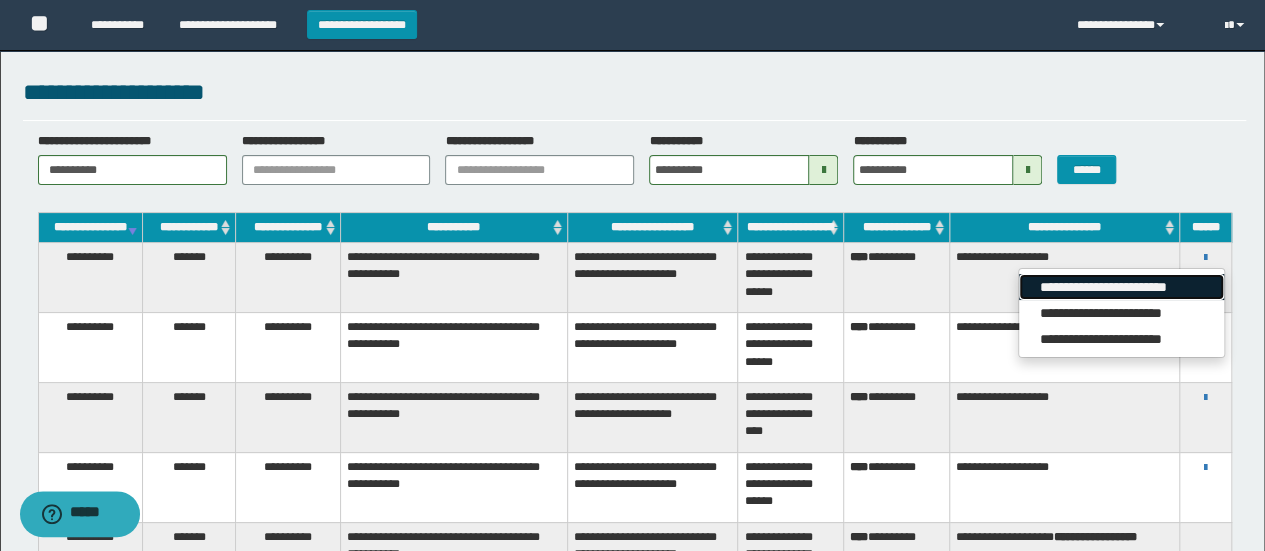 click on "**********" at bounding box center (1121, 287) 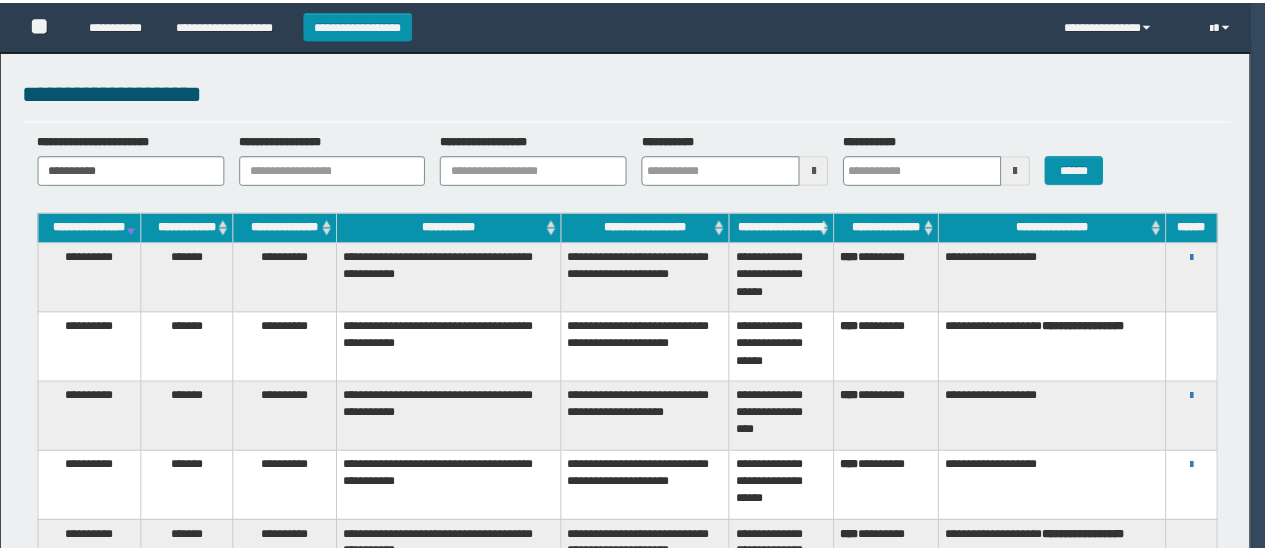 scroll, scrollTop: 0, scrollLeft: 0, axis: both 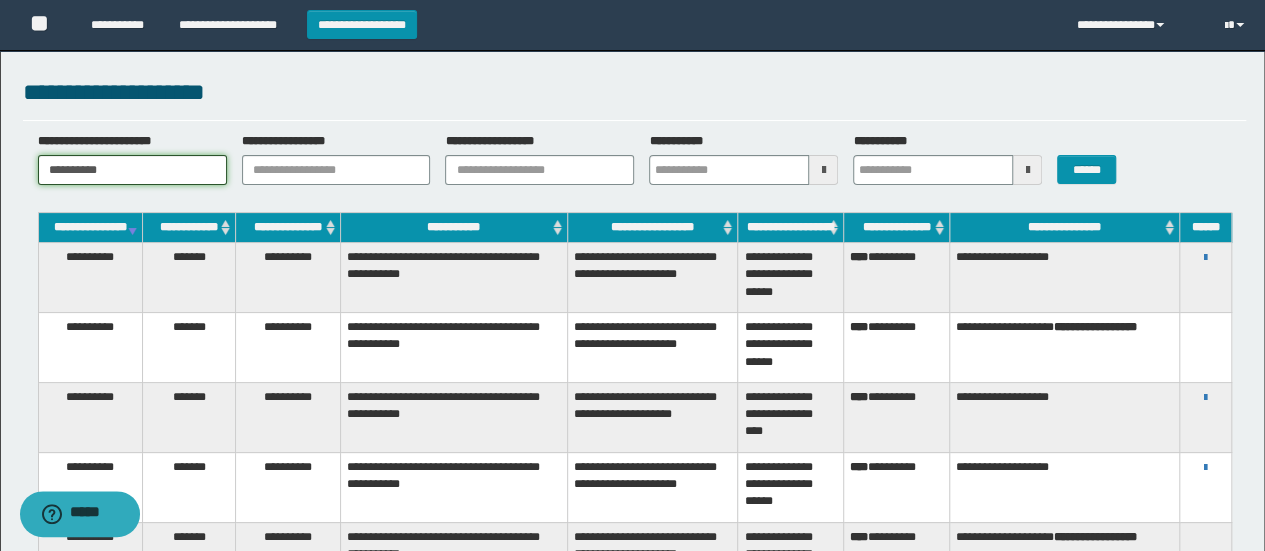 drag, startPoint x: 146, startPoint y: 169, endPoint x: 0, endPoint y: 165, distance: 146.05478 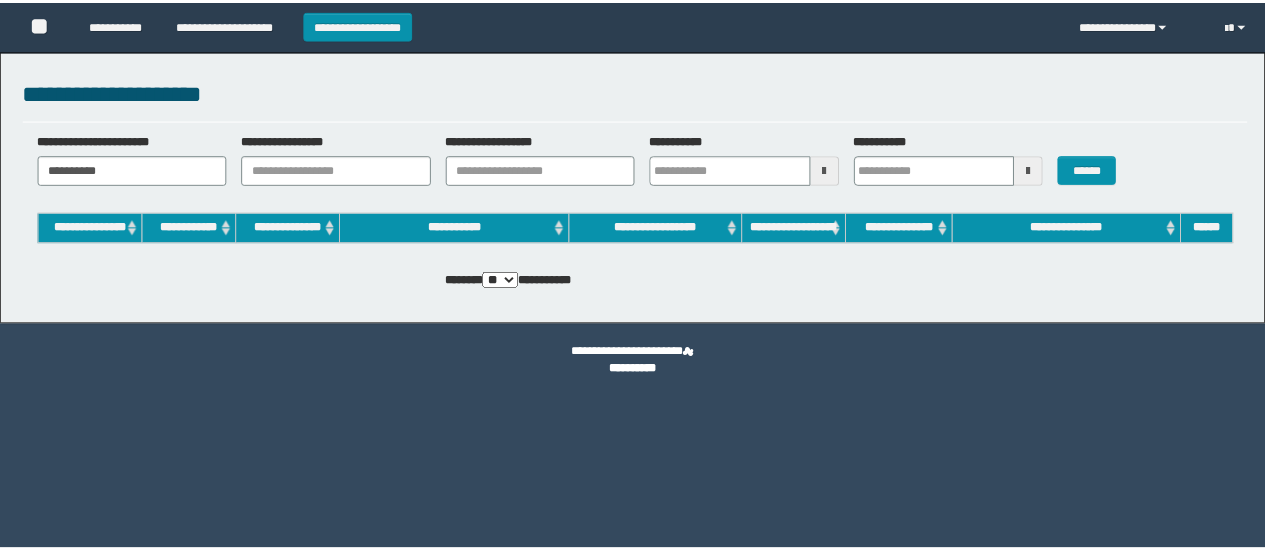 scroll, scrollTop: 0, scrollLeft: 0, axis: both 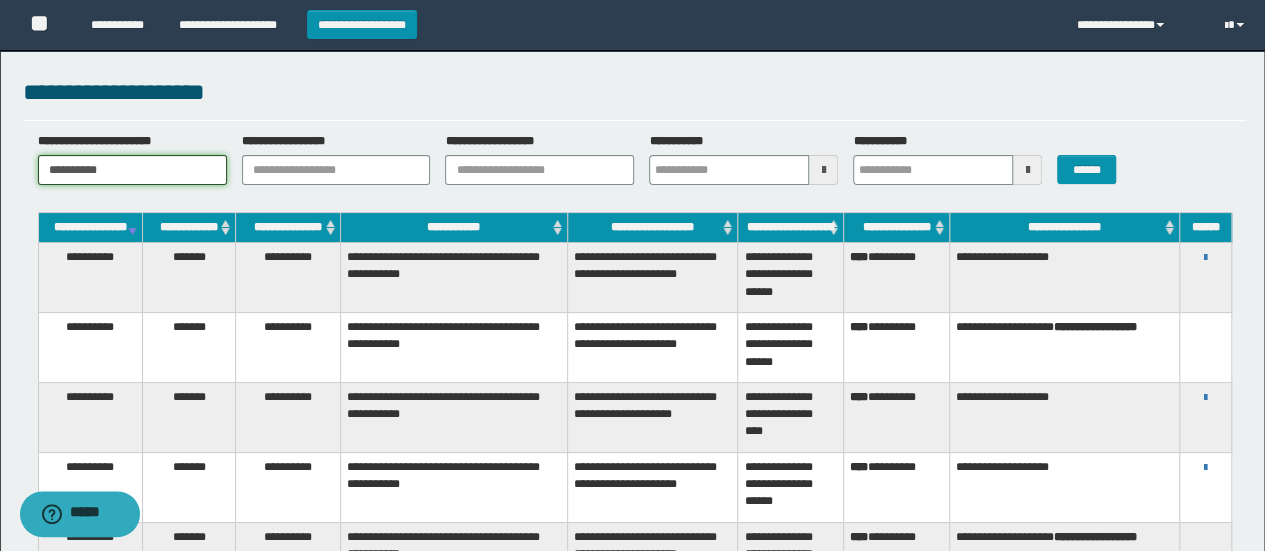 drag, startPoint x: 128, startPoint y: 172, endPoint x: 0, endPoint y: 167, distance: 128.09763 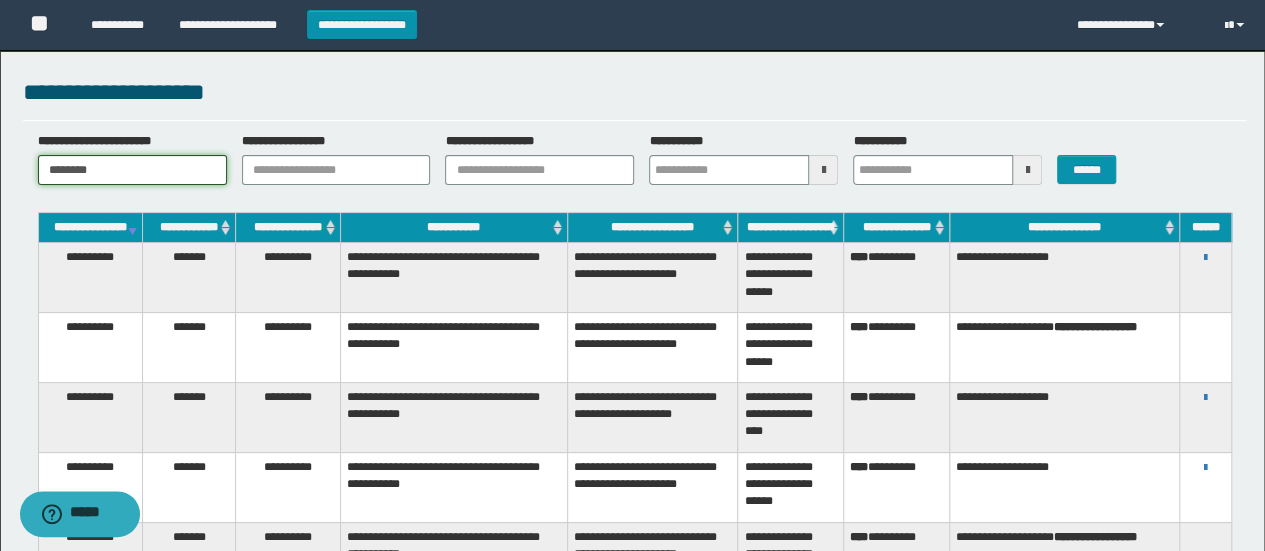 type on "********" 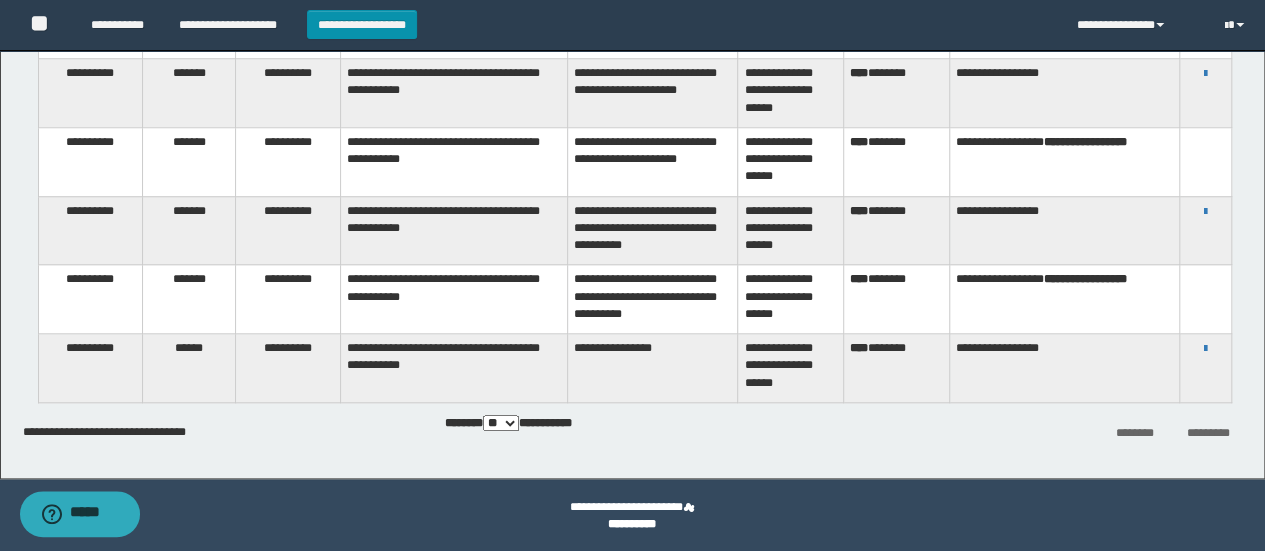 scroll, scrollTop: 836, scrollLeft: 0, axis: vertical 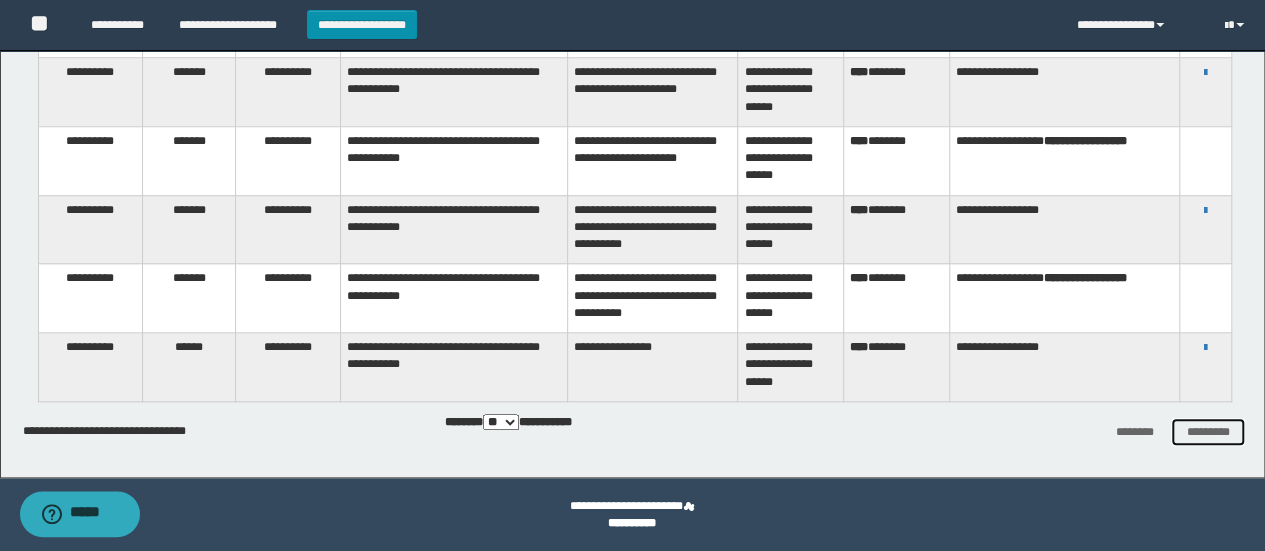 click on "*********" at bounding box center (1207, 432) 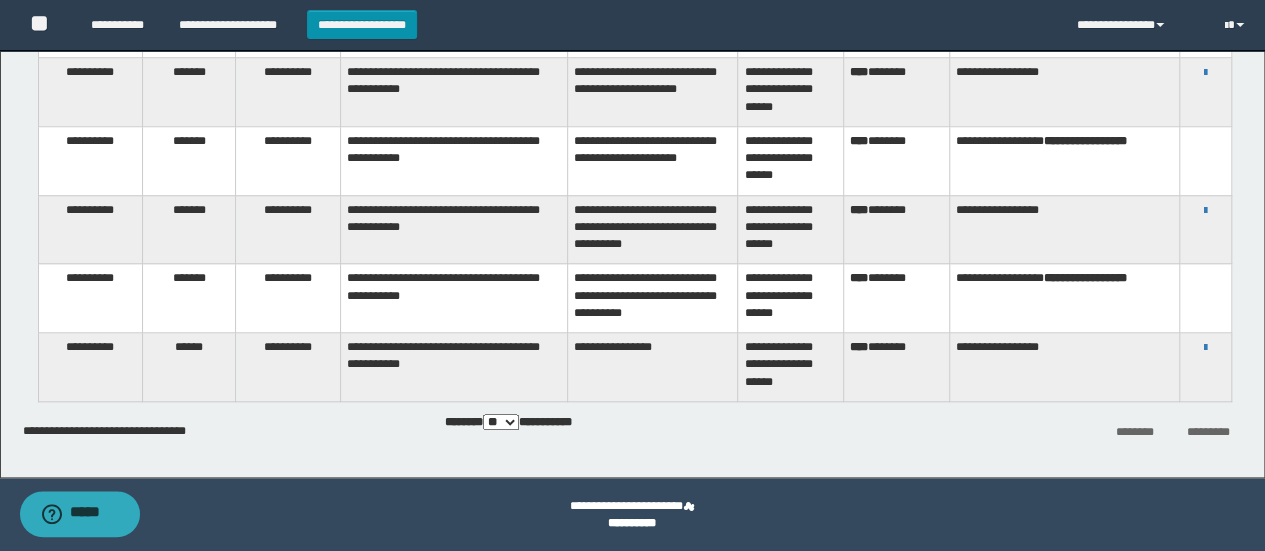 drag, startPoint x: 201, startPoint y: 423, endPoint x: 550, endPoint y: 428, distance: 349.03583 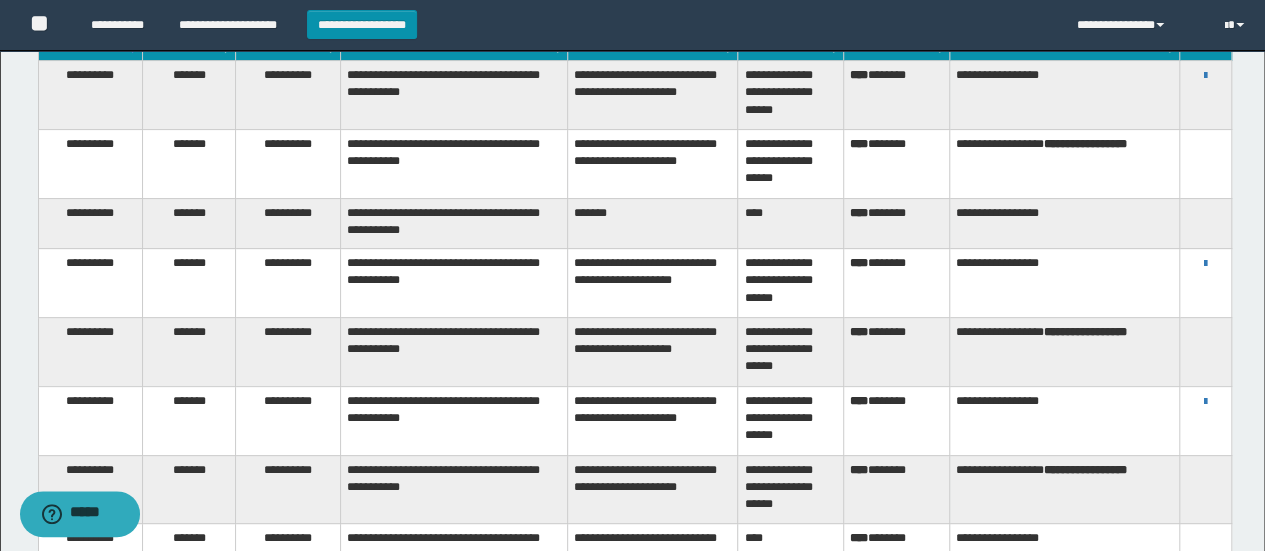 scroll, scrollTop: 0, scrollLeft: 0, axis: both 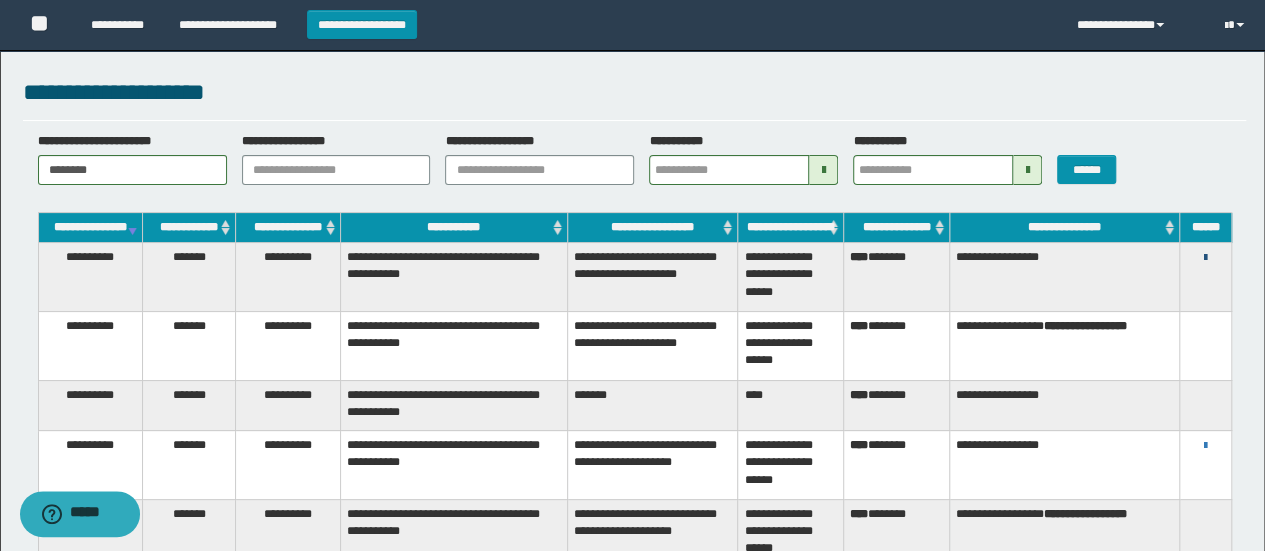 click at bounding box center [1205, 258] 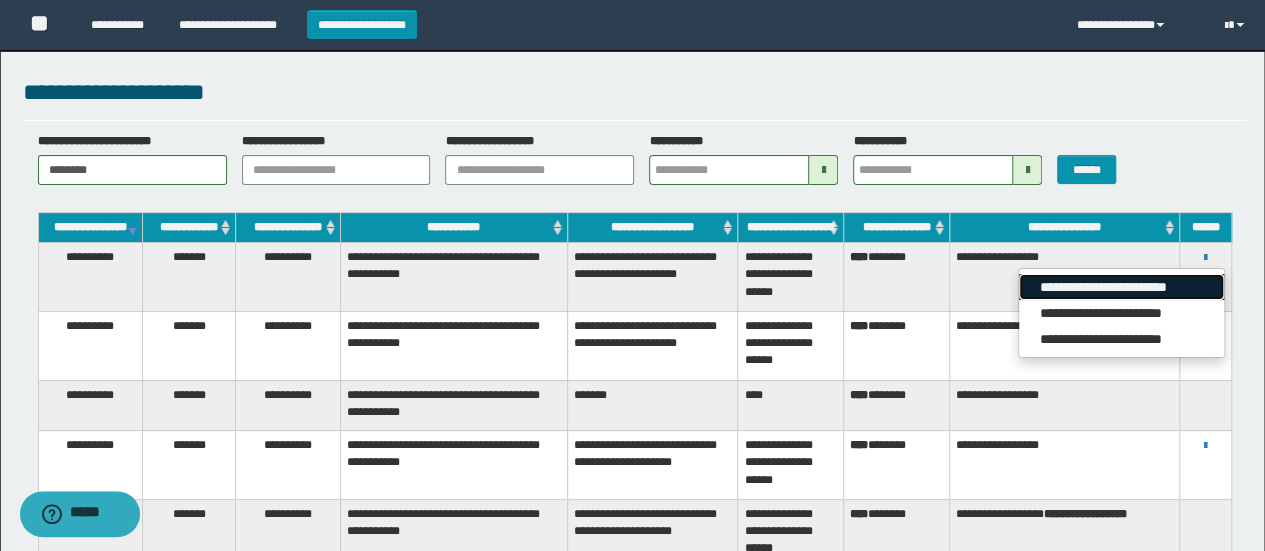 click on "**********" at bounding box center (1121, 287) 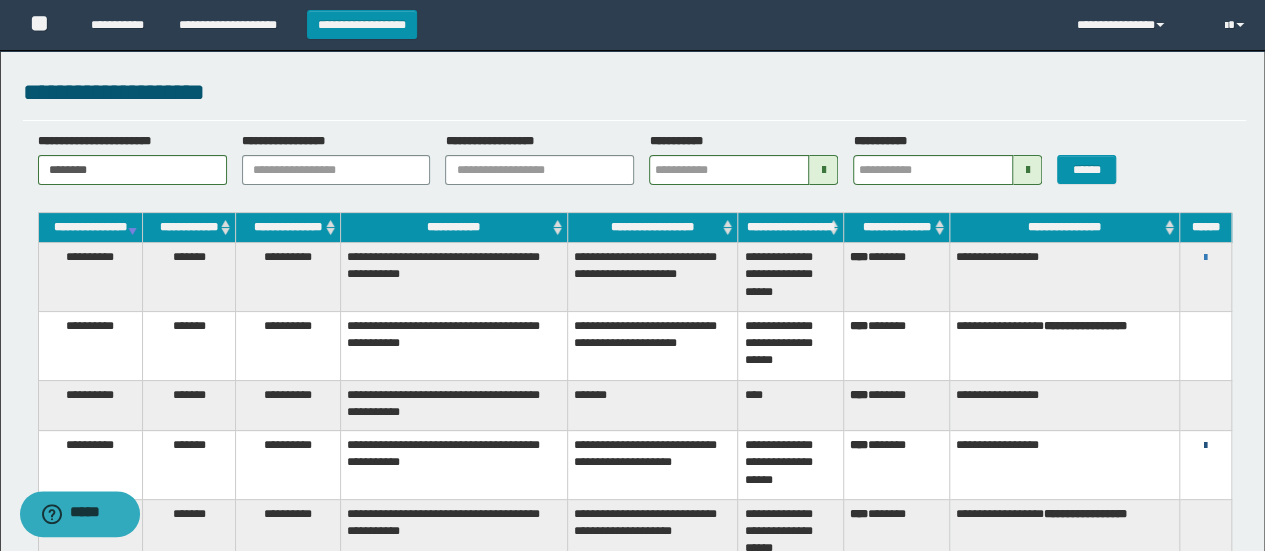 click at bounding box center [1205, 446] 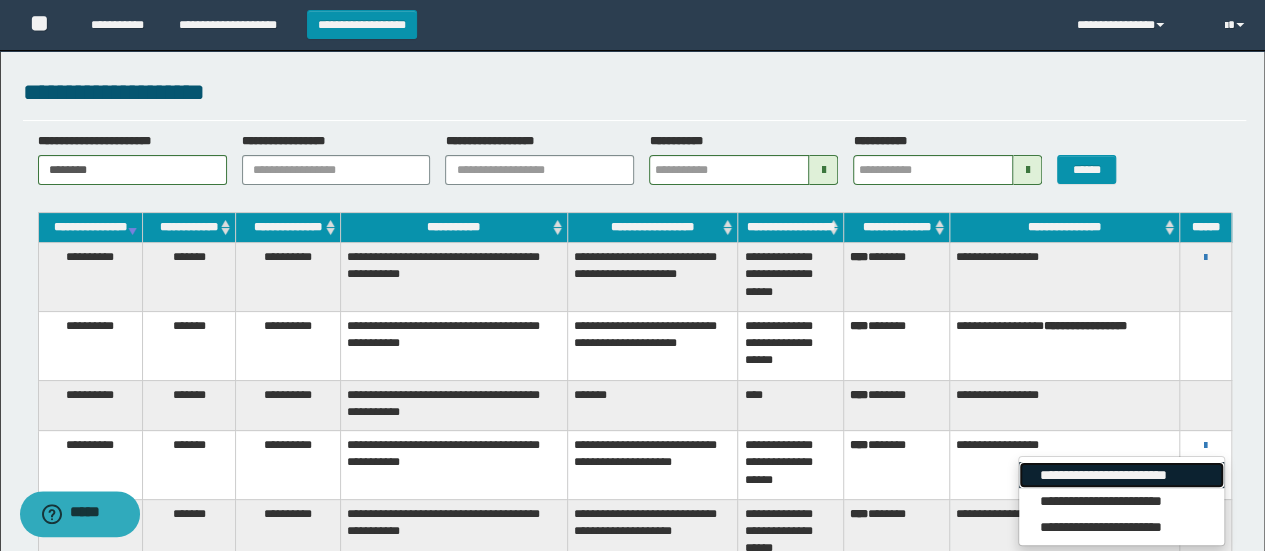 click on "**********" at bounding box center (1121, 475) 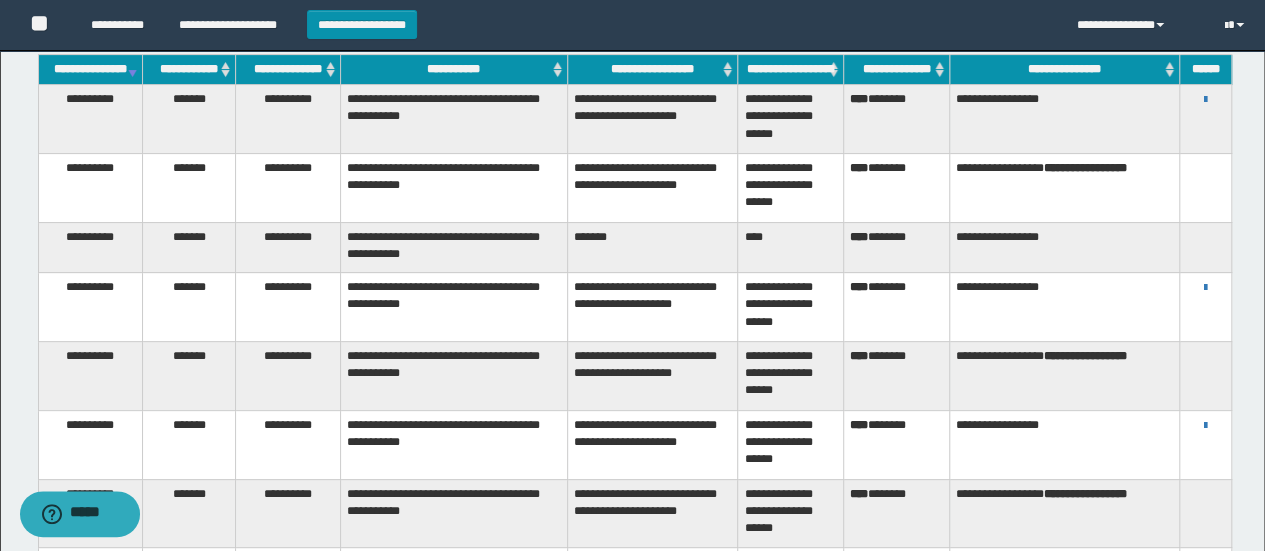 scroll, scrollTop: 200, scrollLeft: 0, axis: vertical 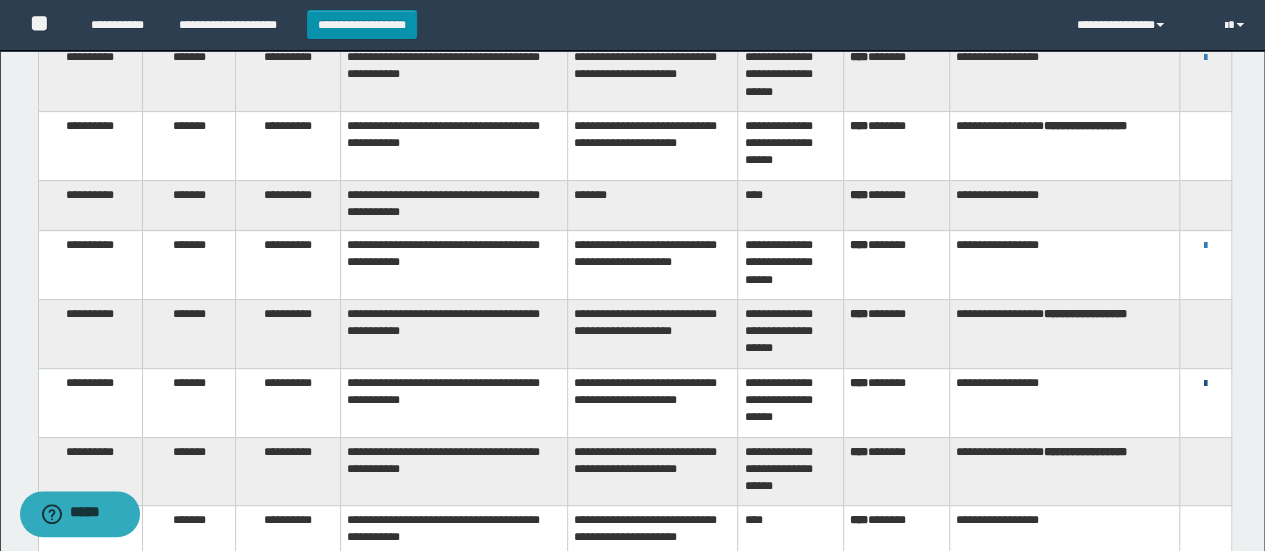click at bounding box center (1205, 384) 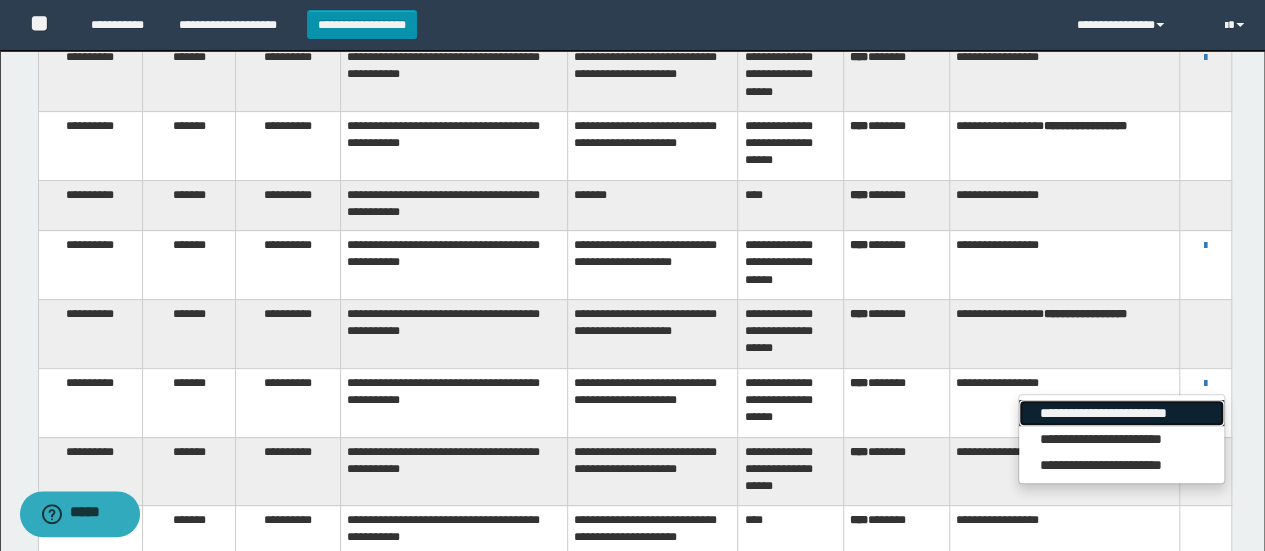 click on "**********" at bounding box center (1121, 413) 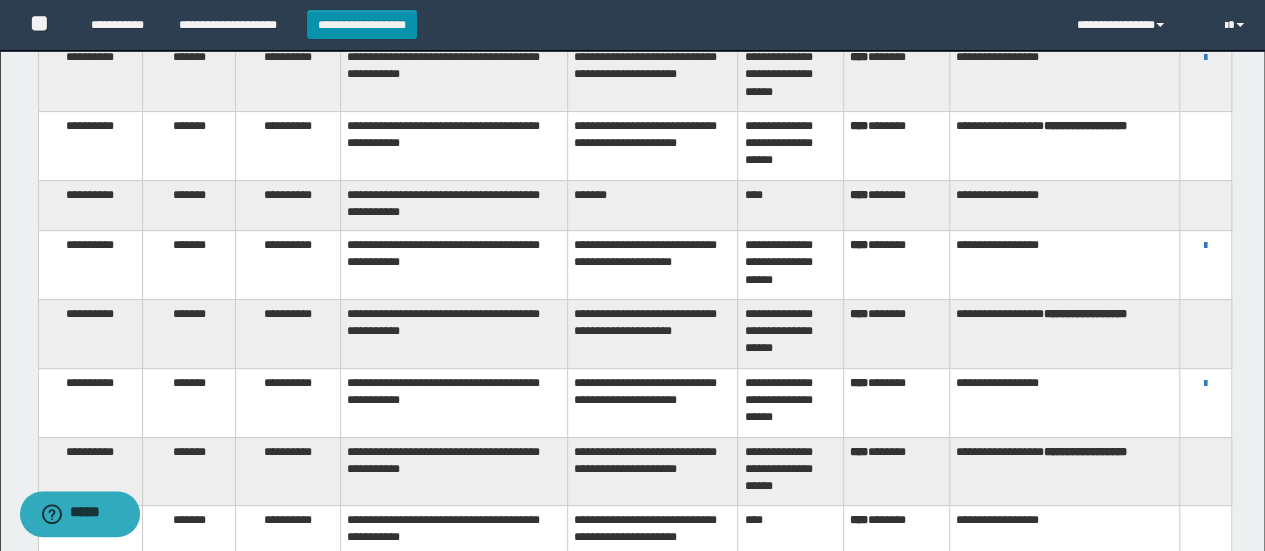 click on "**********" at bounding box center [634, 525] 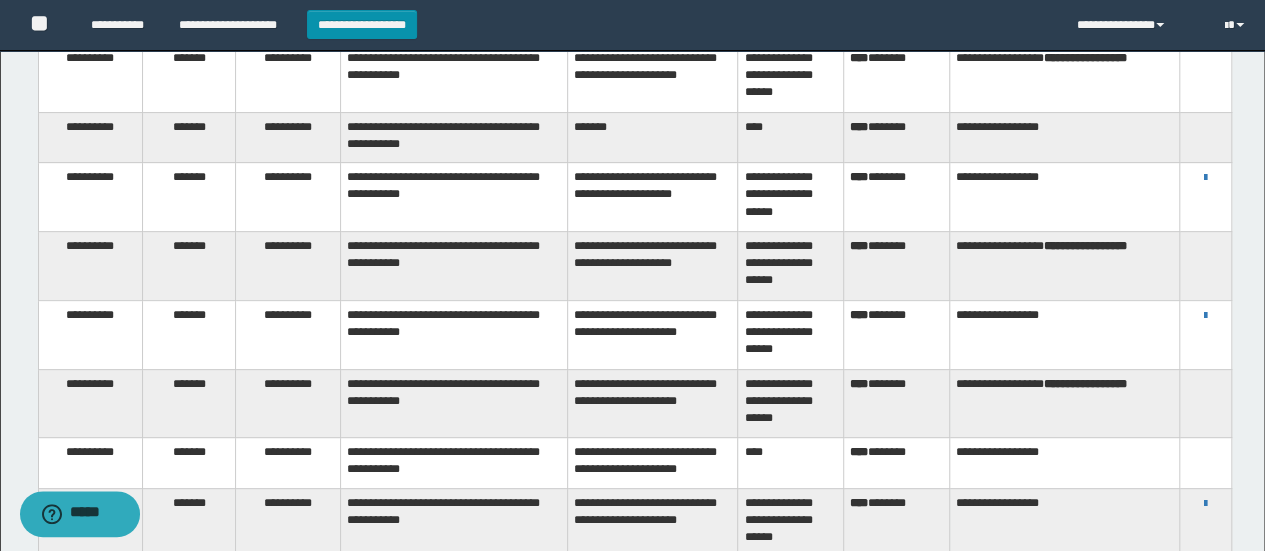 scroll, scrollTop: 300, scrollLeft: 0, axis: vertical 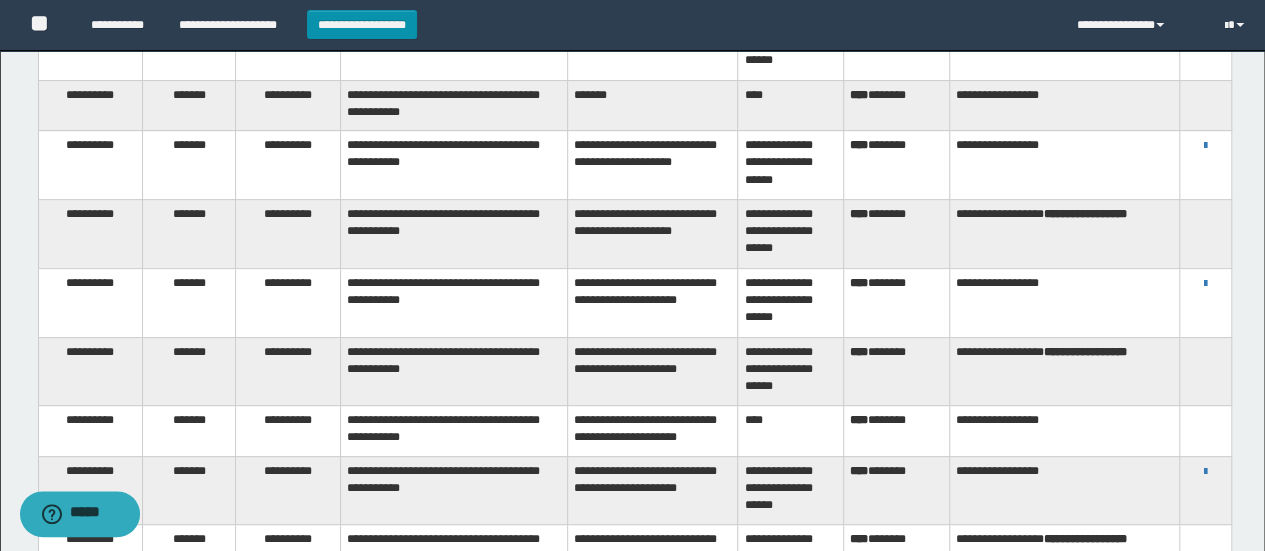 click at bounding box center [1205, 431] 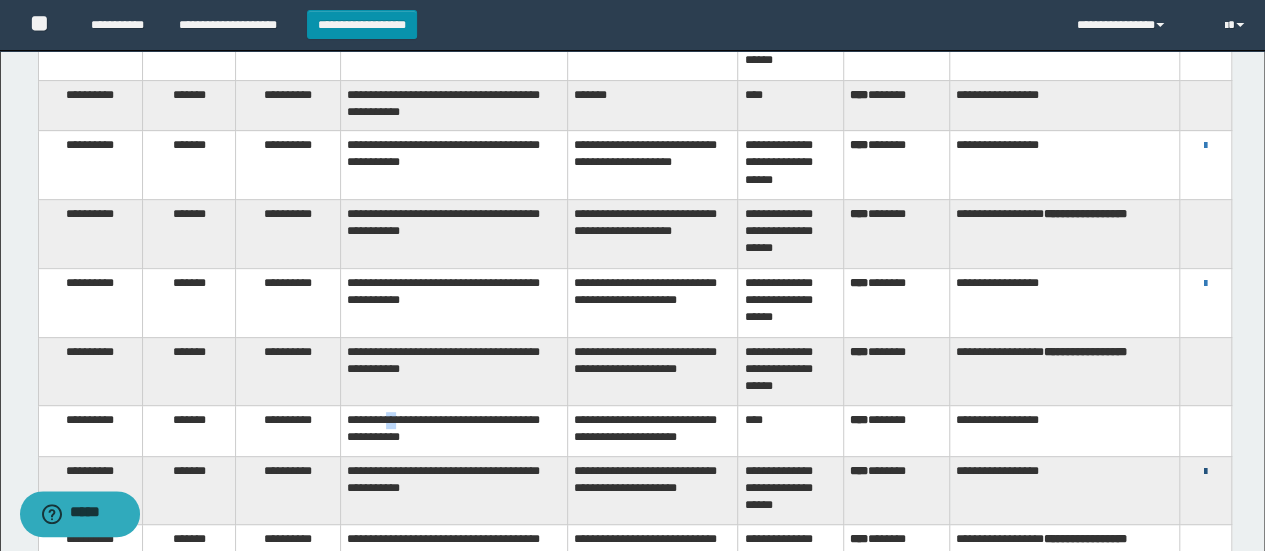 click at bounding box center (1205, 472) 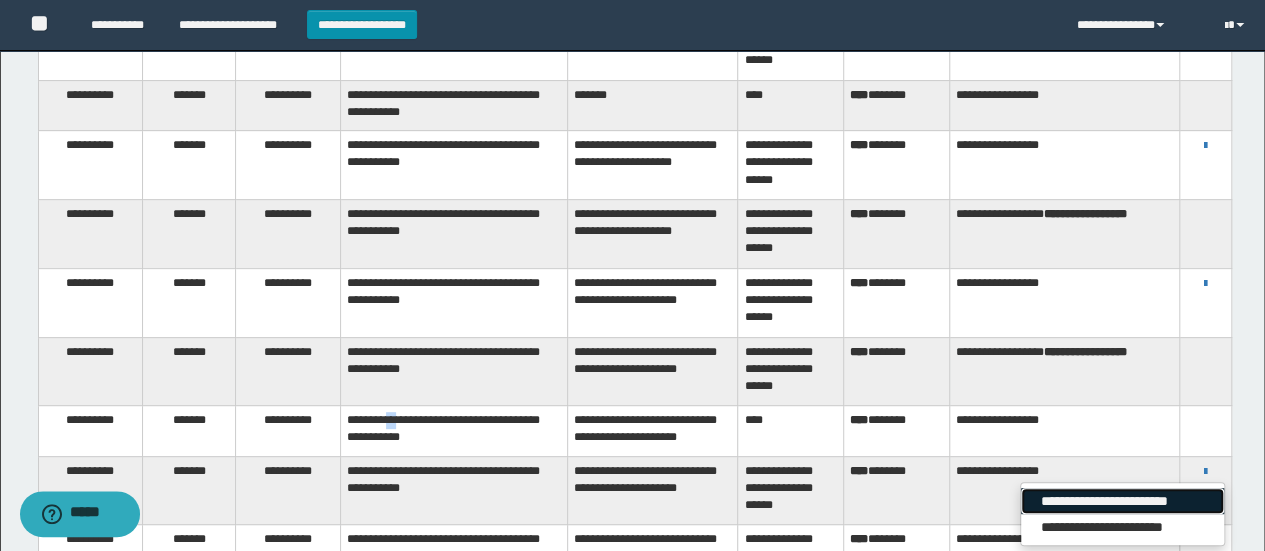 click on "**********" at bounding box center [1122, 501] 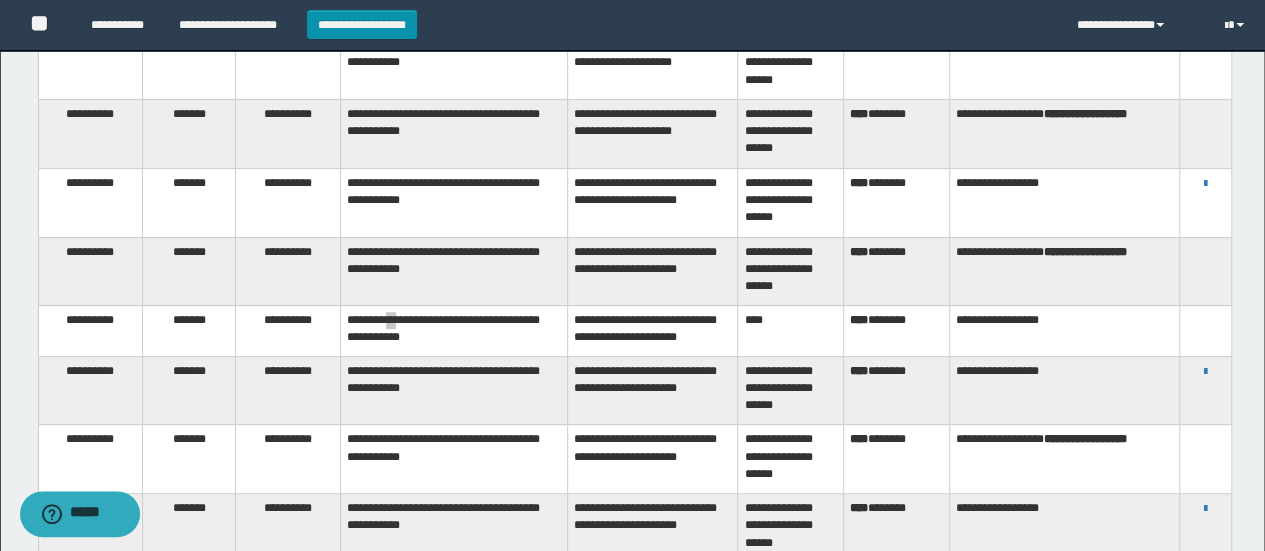 scroll, scrollTop: 500, scrollLeft: 0, axis: vertical 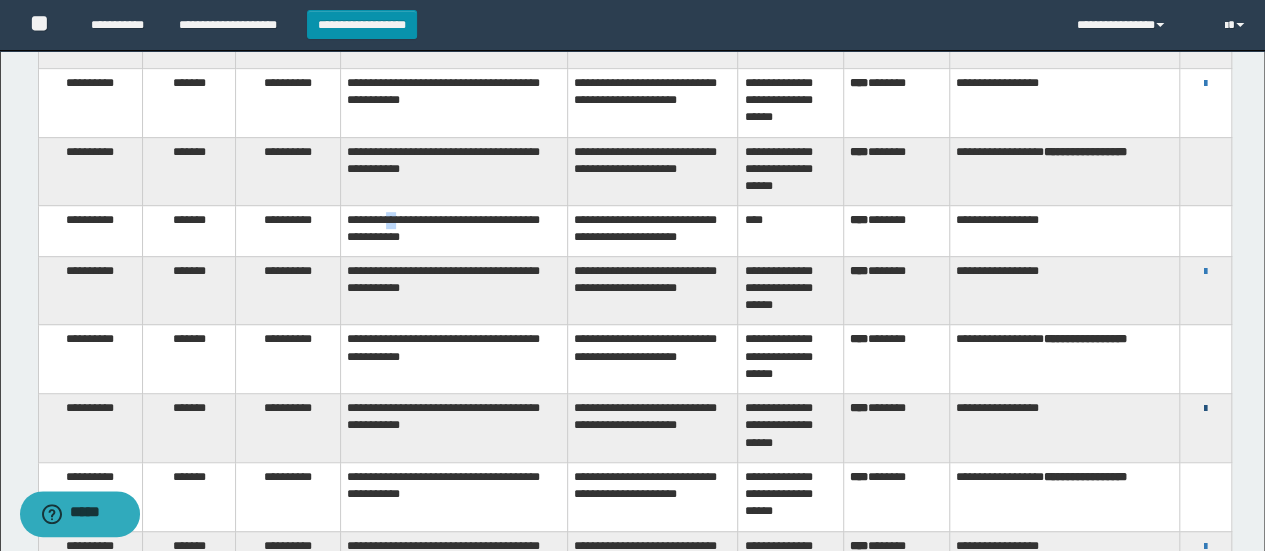 click at bounding box center (1205, 409) 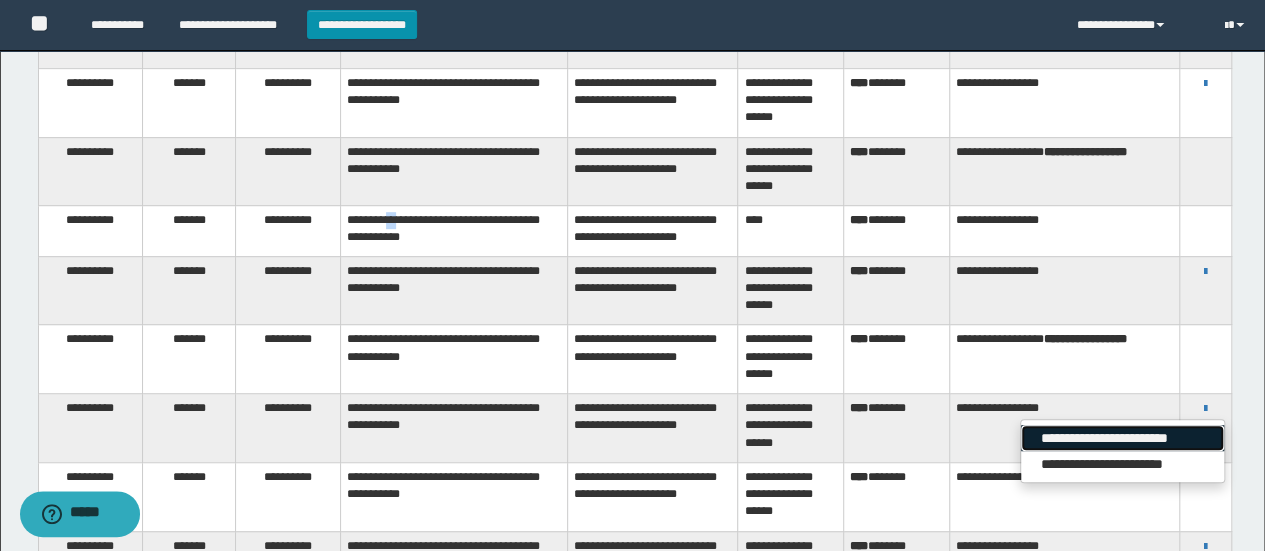 click on "**********" at bounding box center (1122, 438) 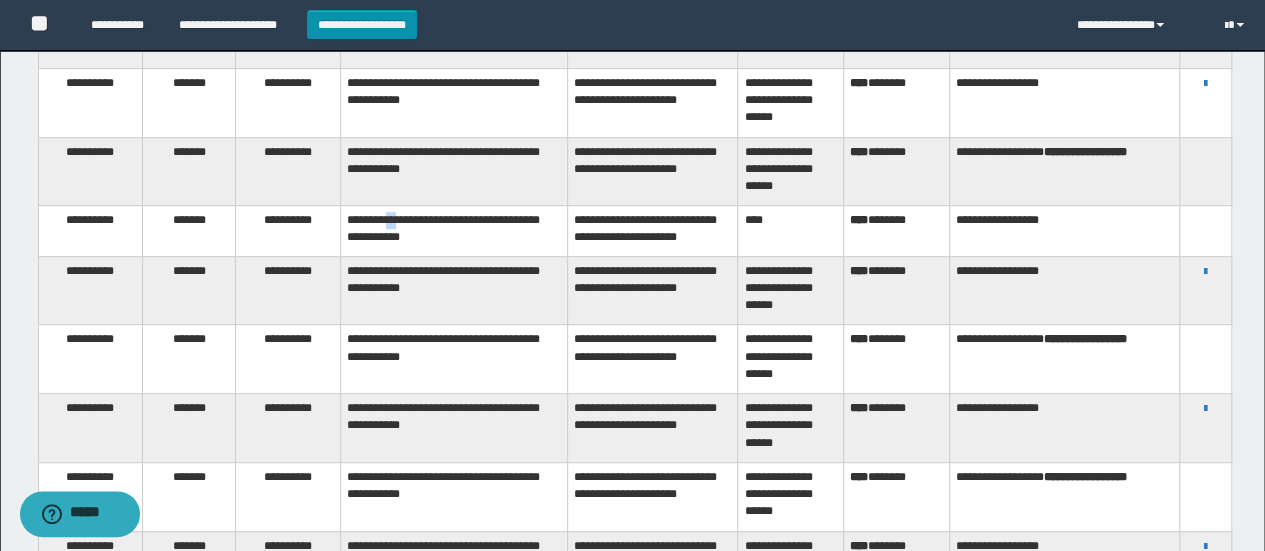 scroll, scrollTop: 600, scrollLeft: 0, axis: vertical 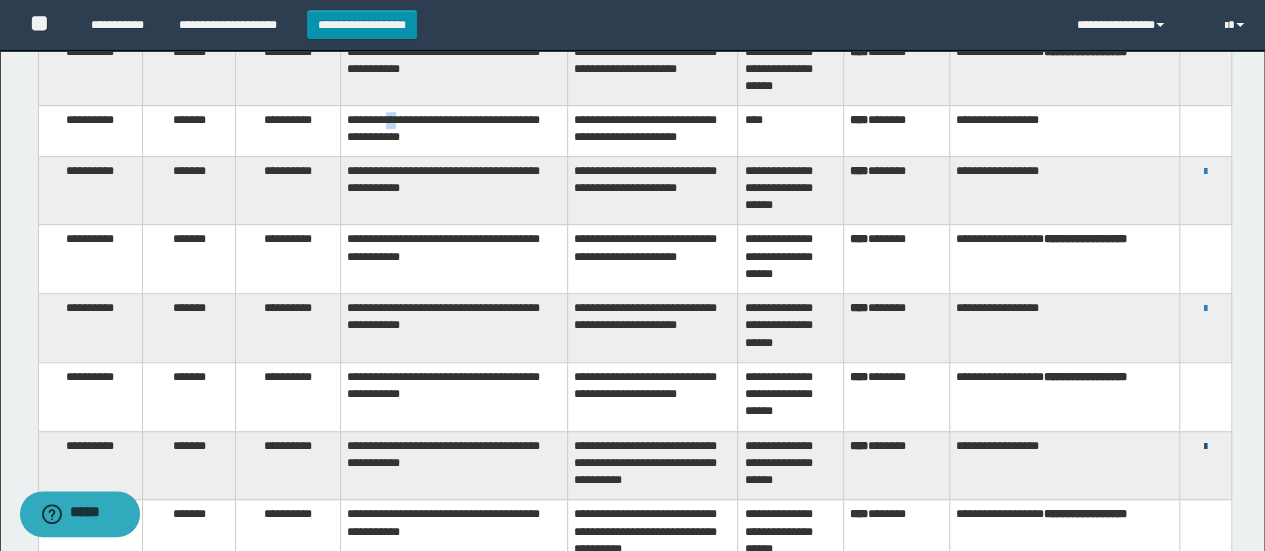 click at bounding box center [1205, 447] 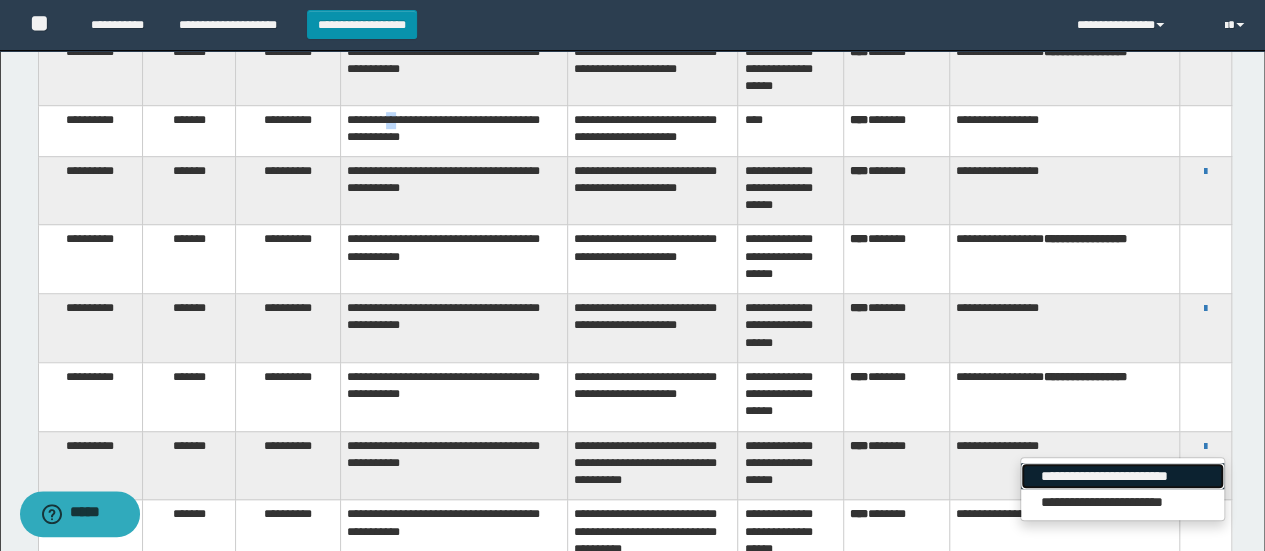 click on "**********" at bounding box center [1122, 476] 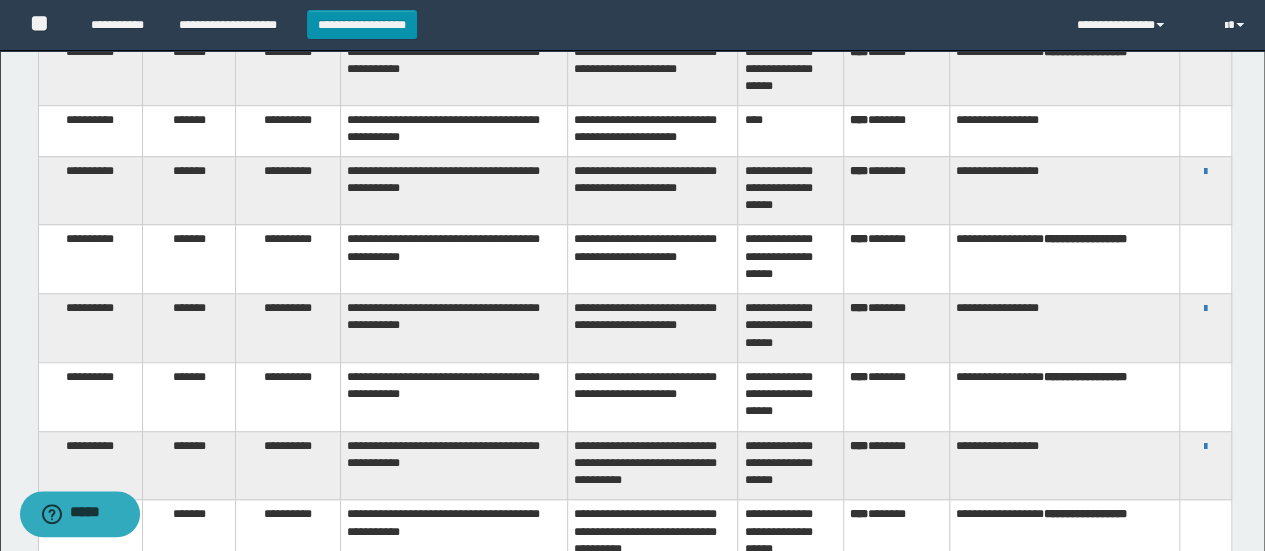 click on "**********" at bounding box center (634, 125) 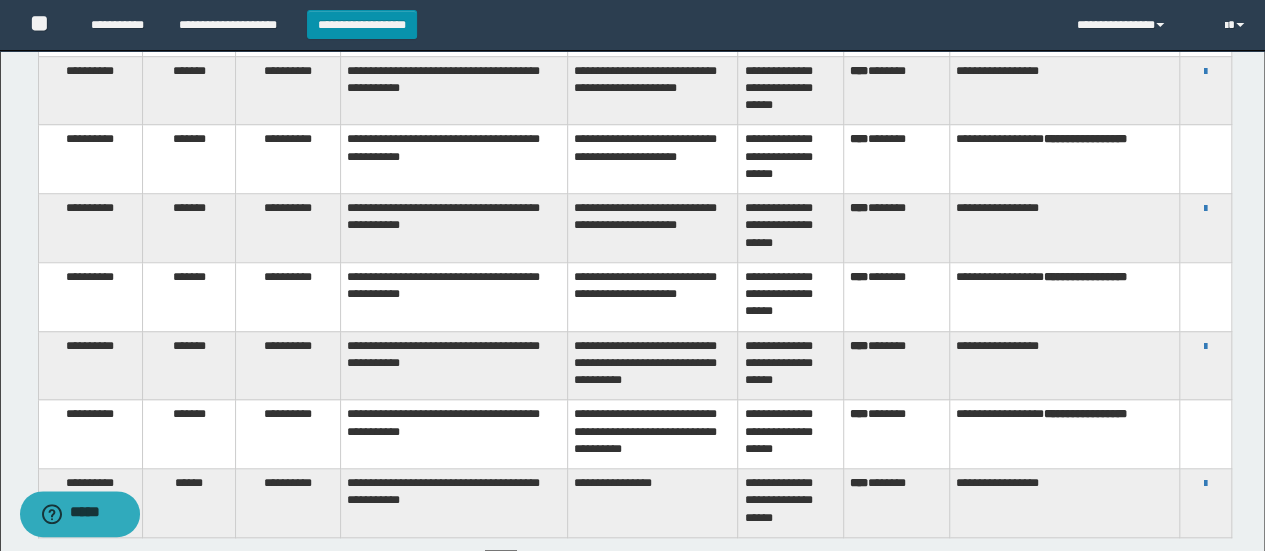 scroll, scrollTop: 800, scrollLeft: 0, axis: vertical 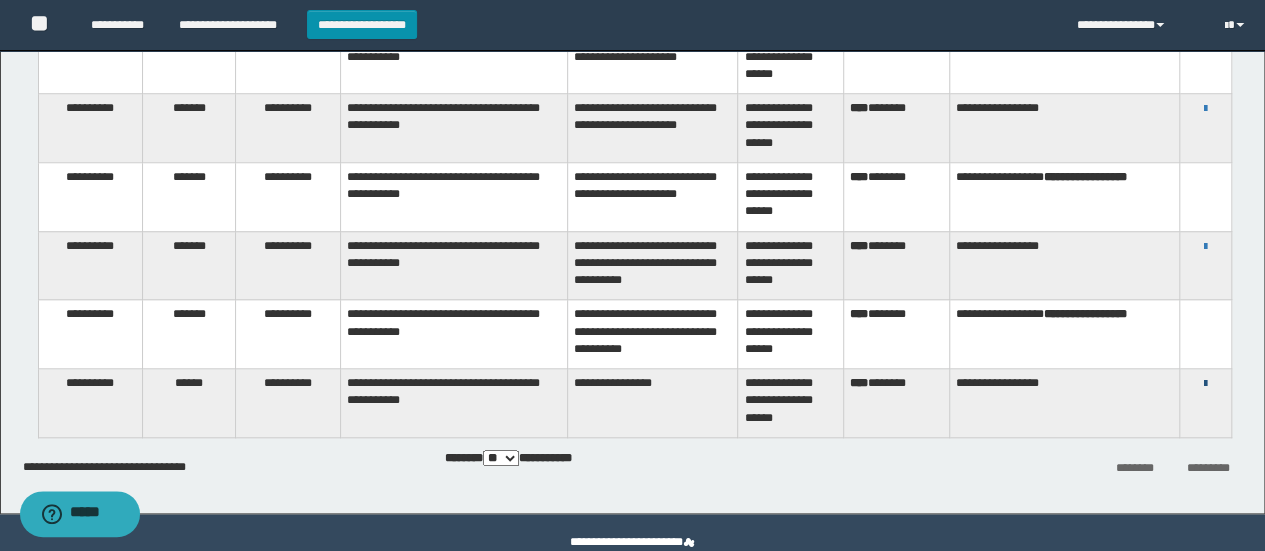 click at bounding box center [1205, 384] 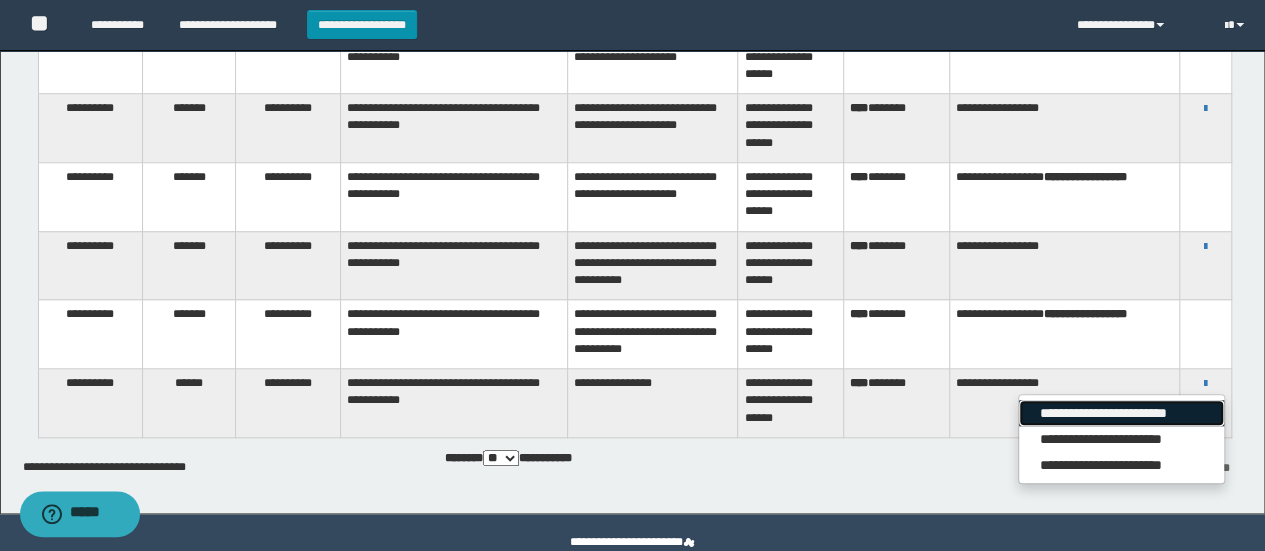 click on "**********" at bounding box center [1121, 413] 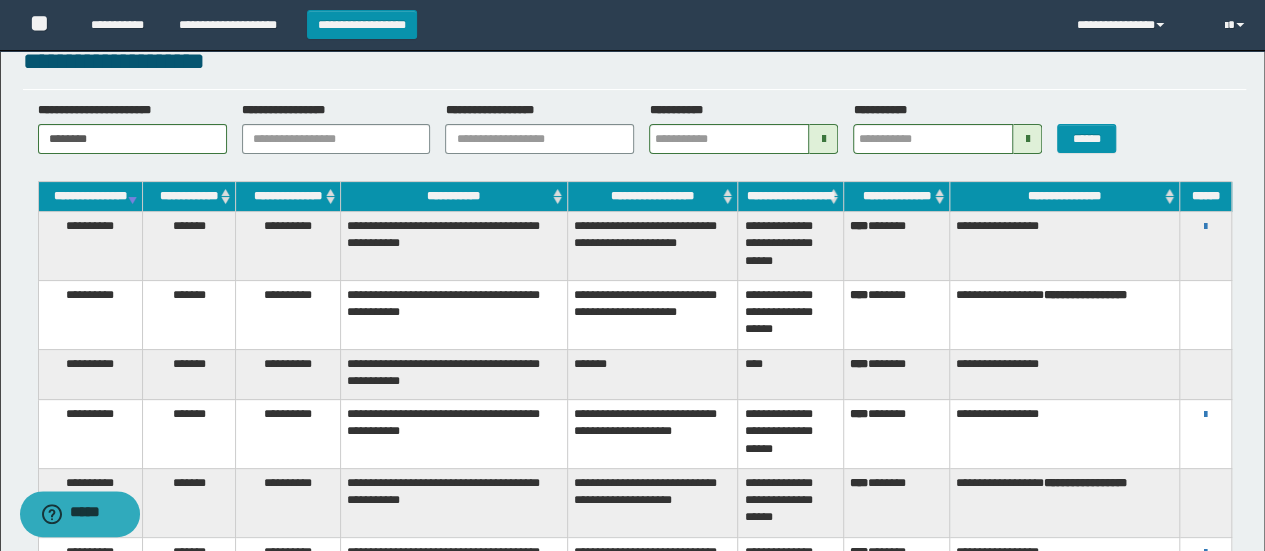 scroll, scrollTop: 0, scrollLeft: 0, axis: both 